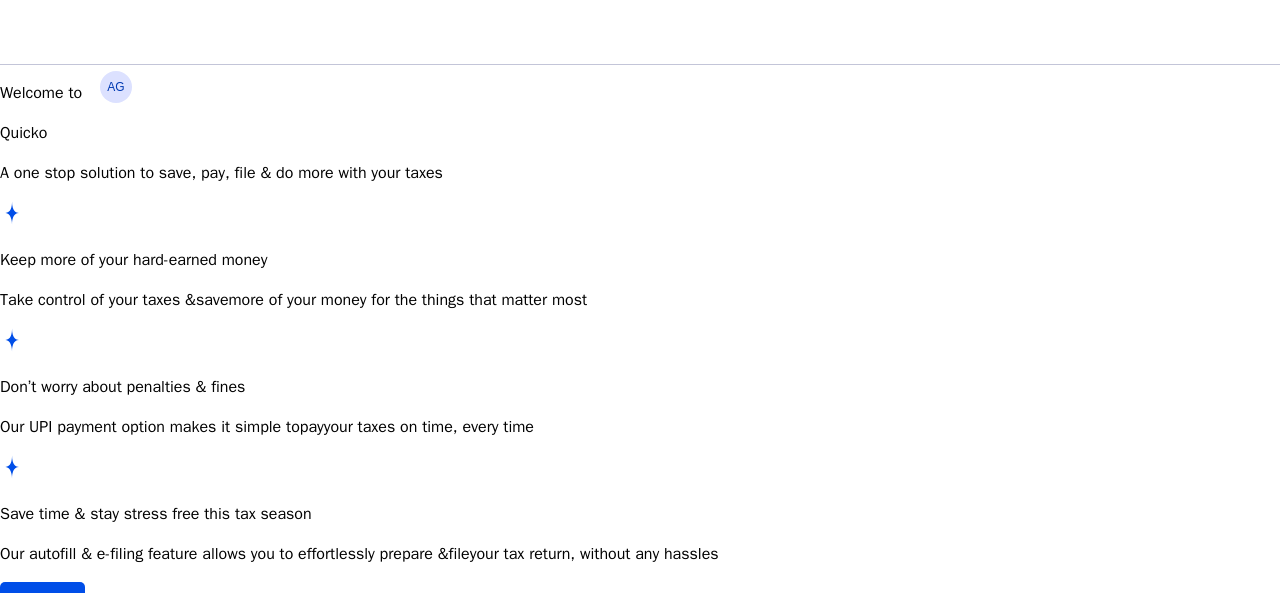 scroll, scrollTop: 20, scrollLeft: 0, axis: vertical 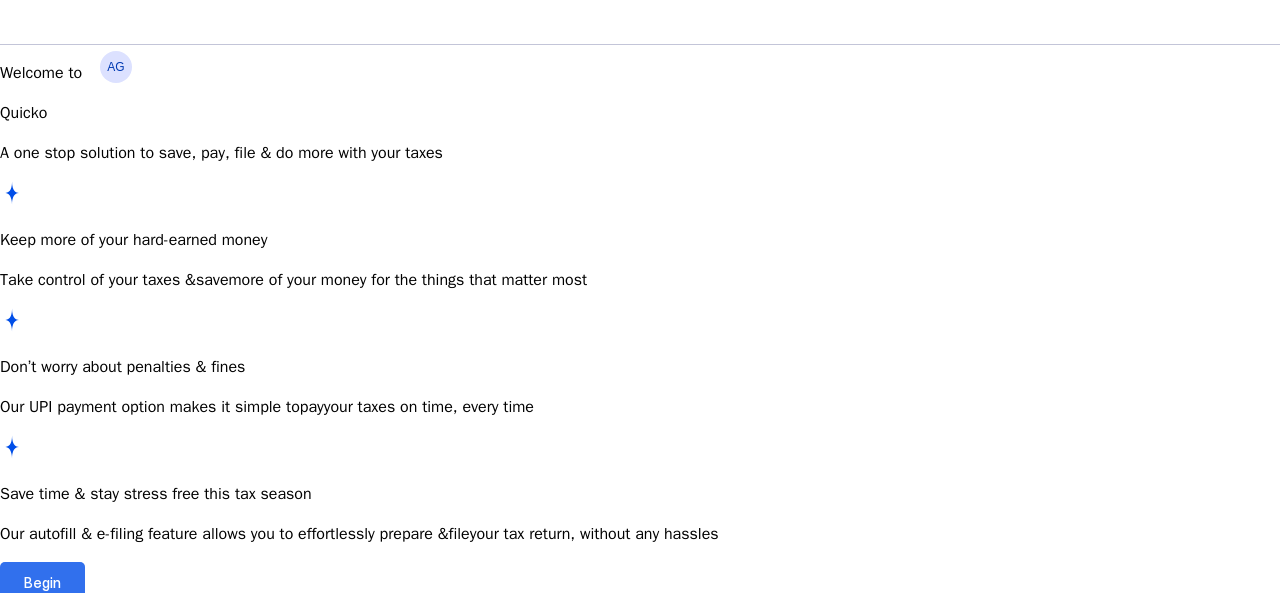 click at bounding box center (42, 582) 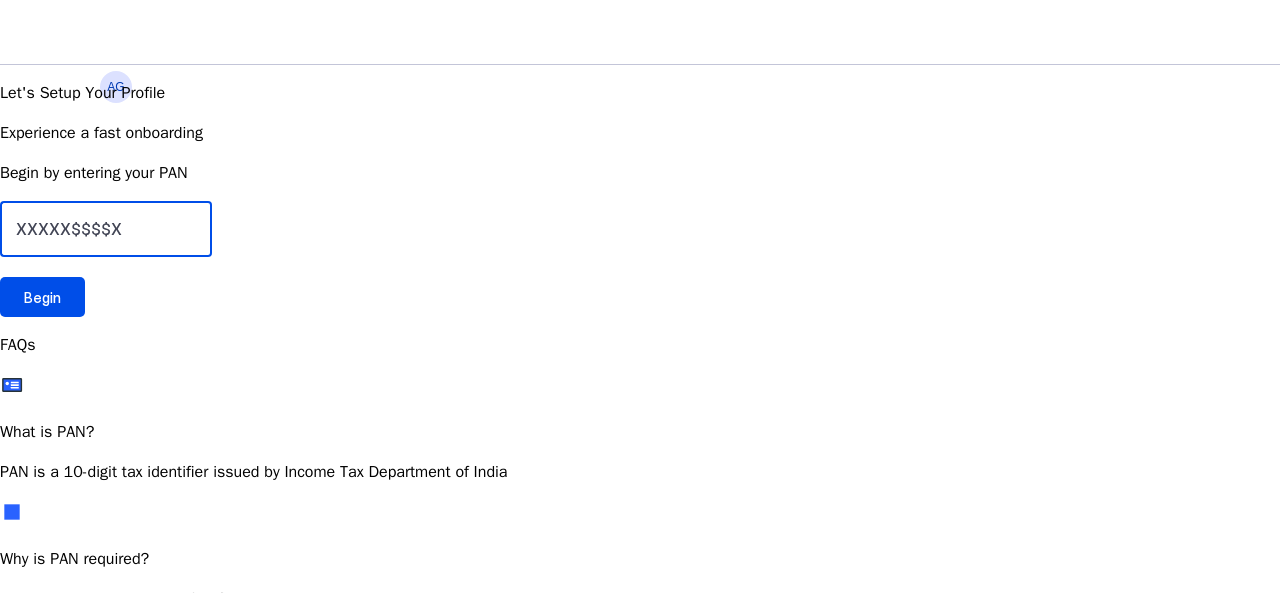 click at bounding box center [106, 229] 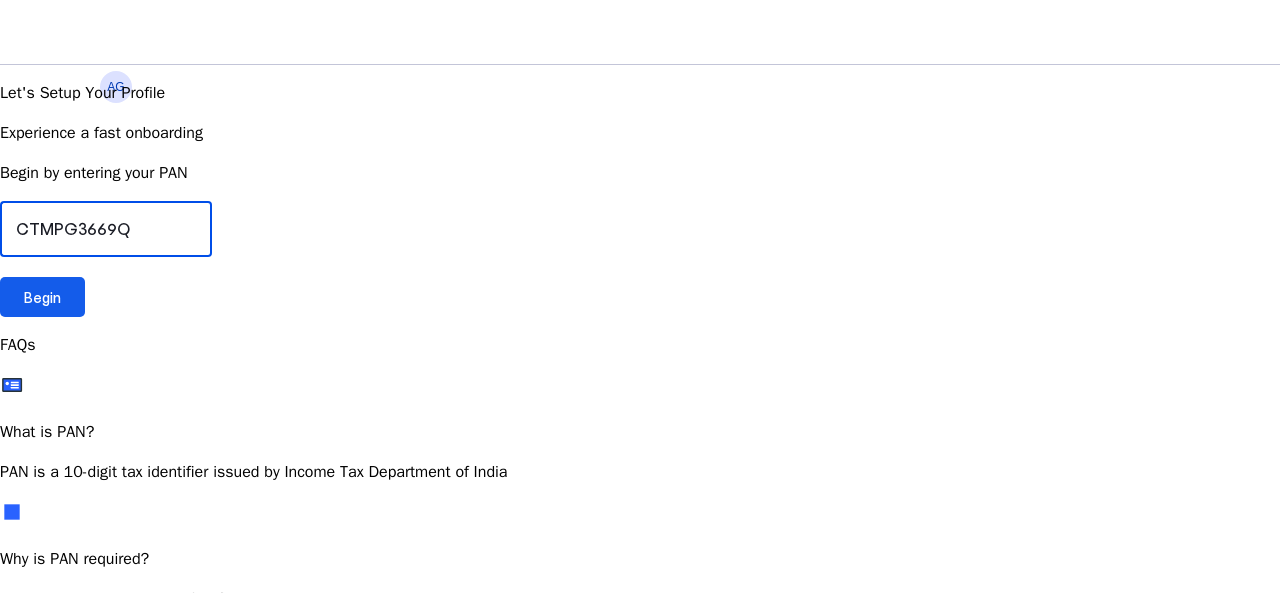 type on "CTMPG3669Q" 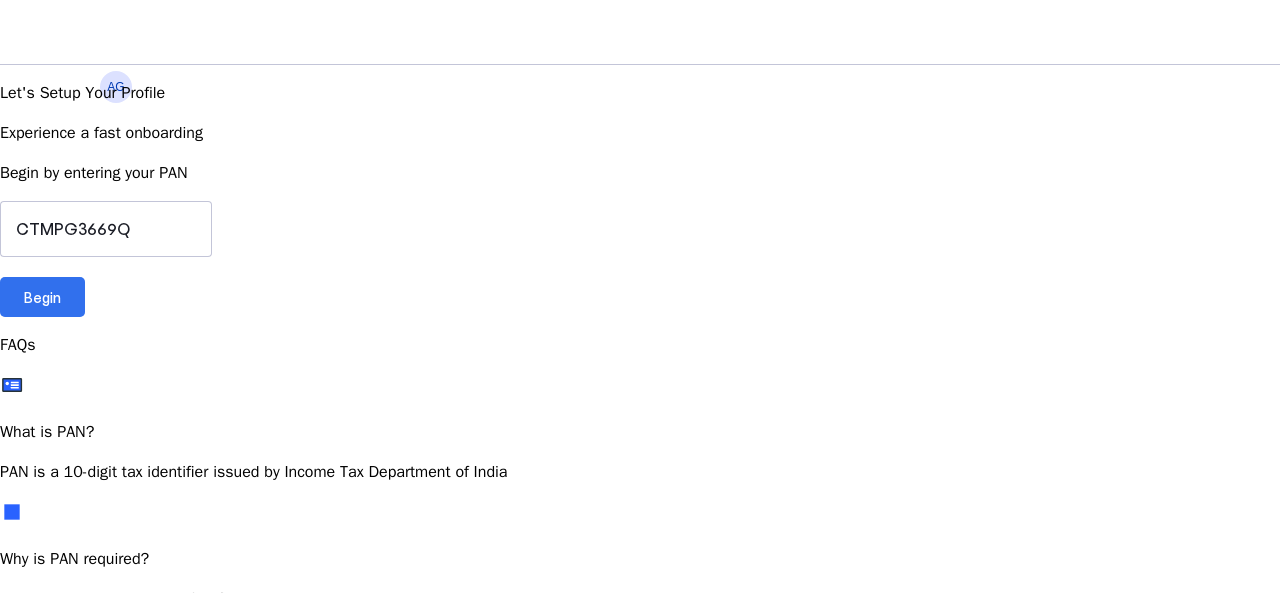 click at bounding box center [42, 297] 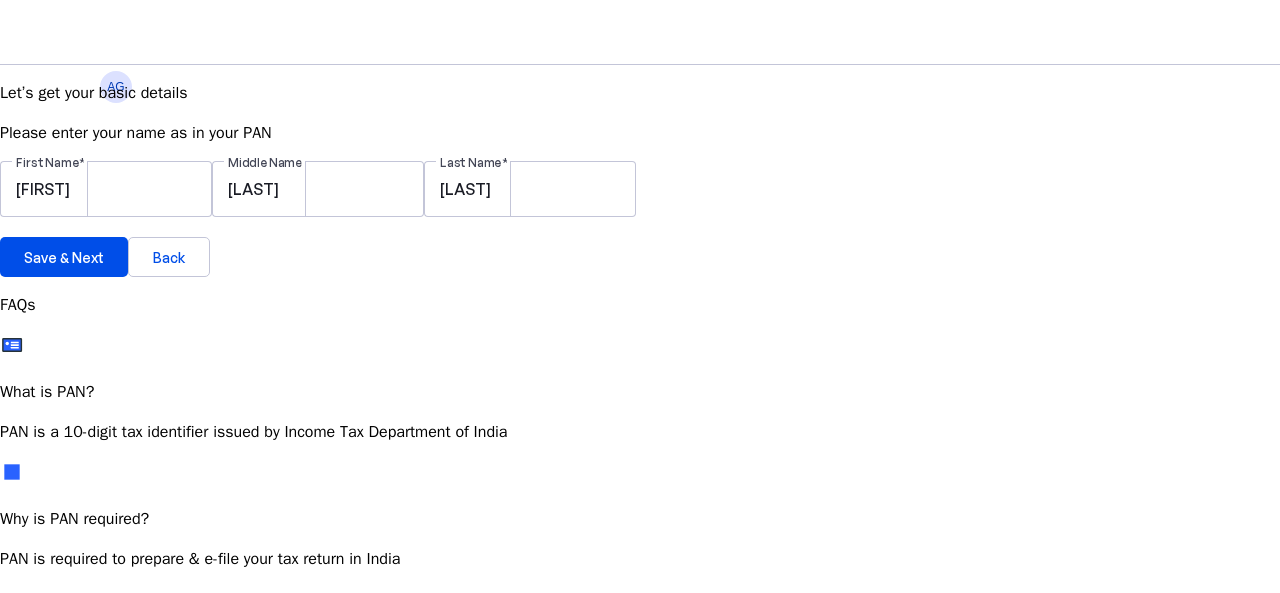 scroll, scrollTop: 3, scrollLeft: 0, axis: vertical 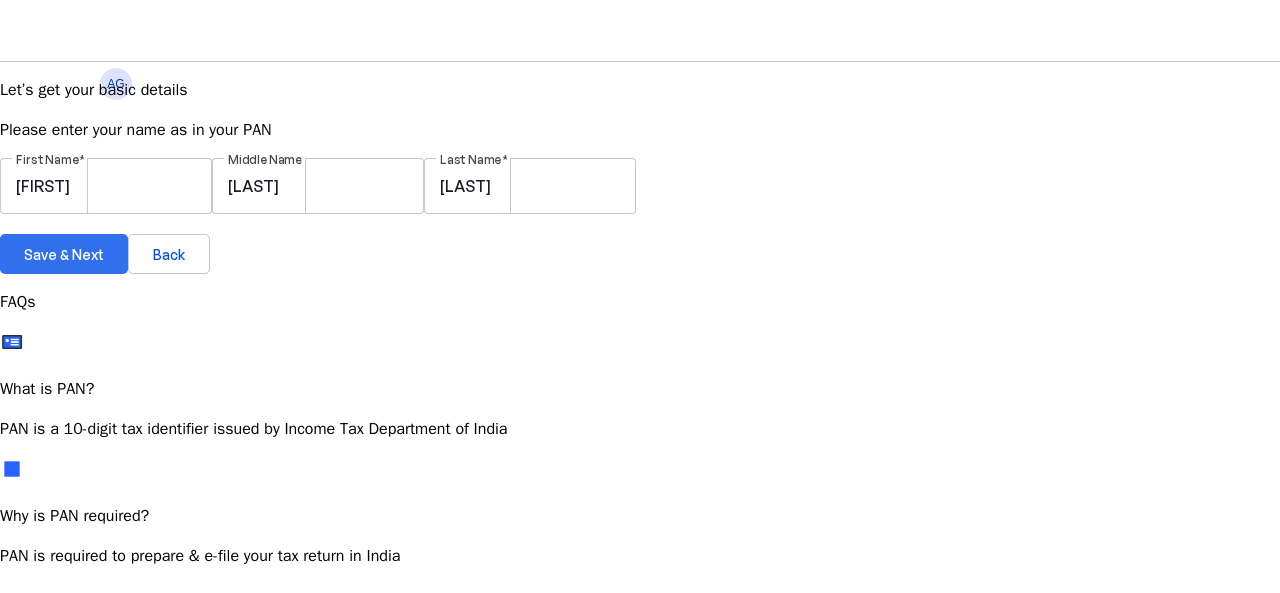 click on "Save & Next" at bounding box center (64, 254) 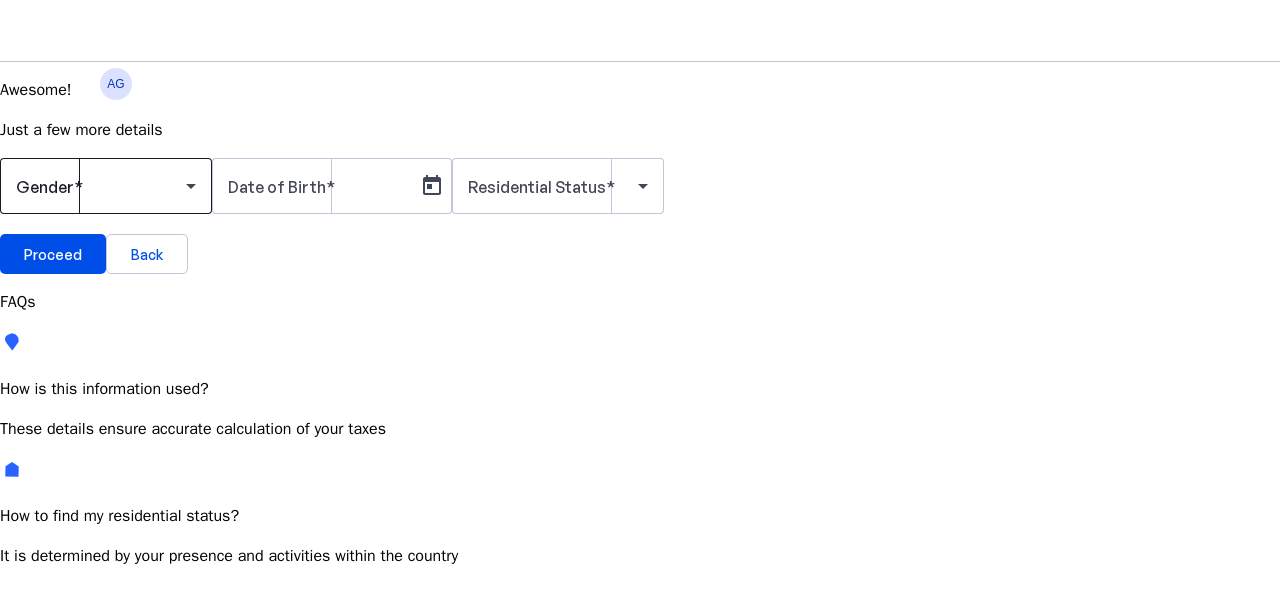 click at bounding box center (106, 186) 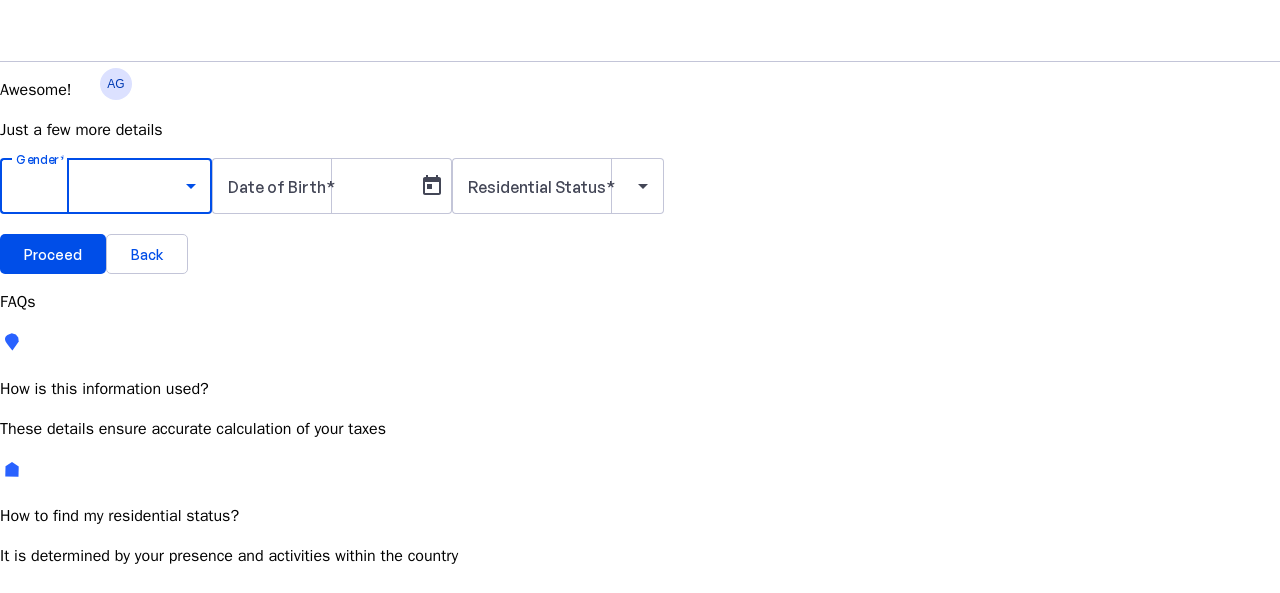 click on "Male" at bounding box center (154, 743) 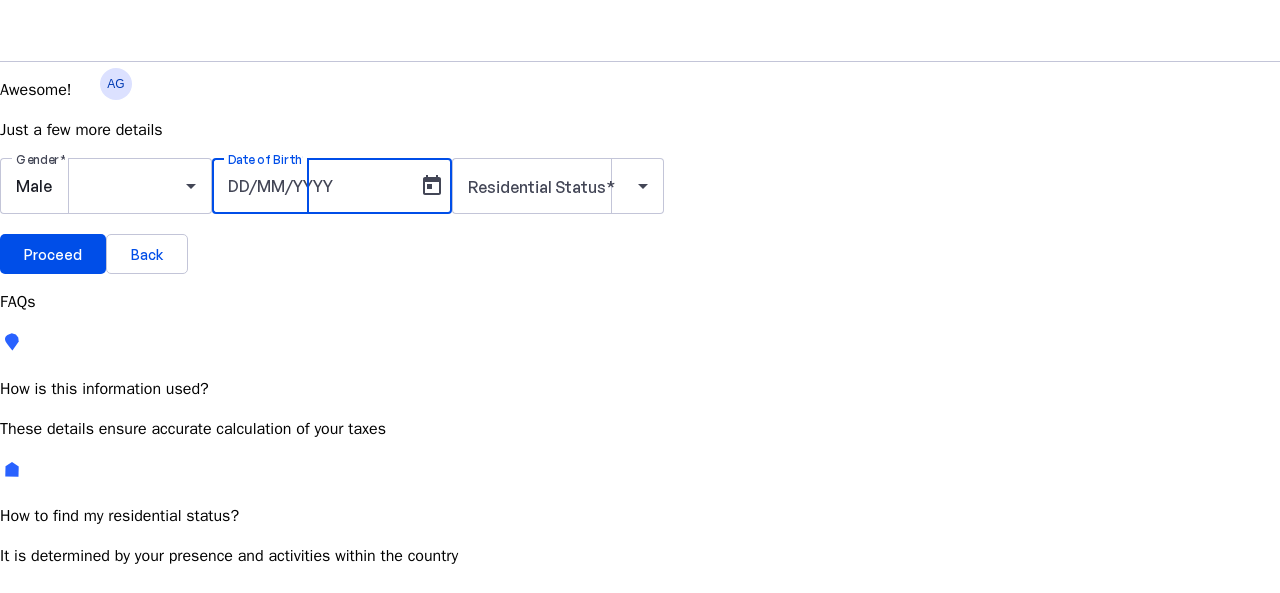click on "Date of Birth" at bounding box center [318, 186] 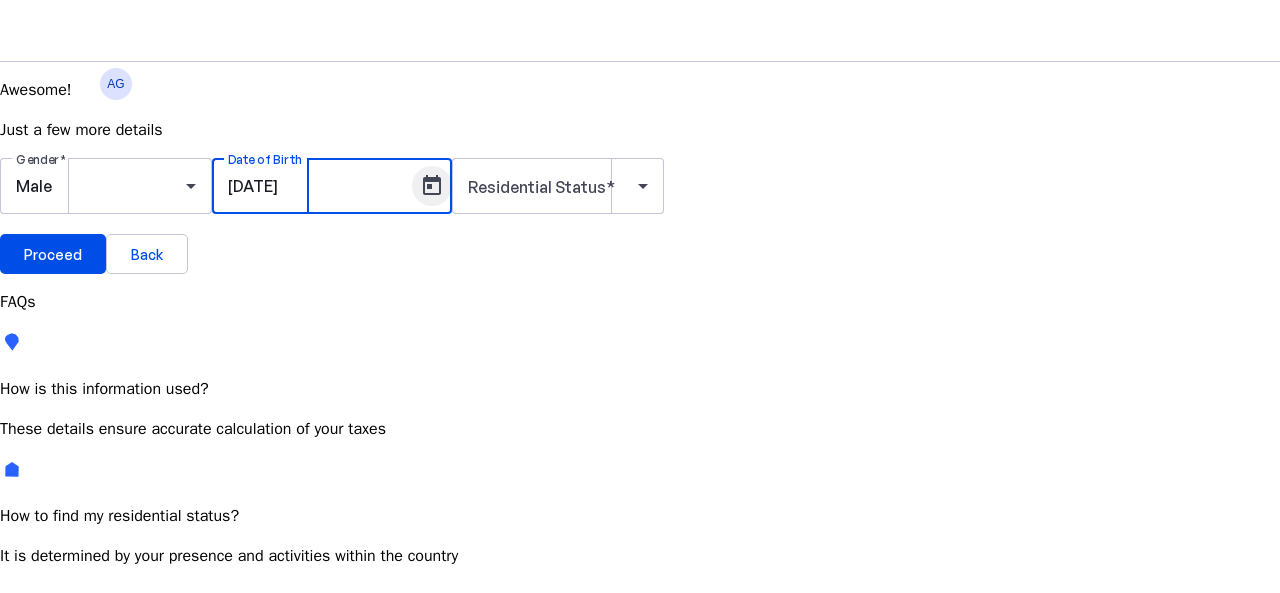 type on "[DATE]" 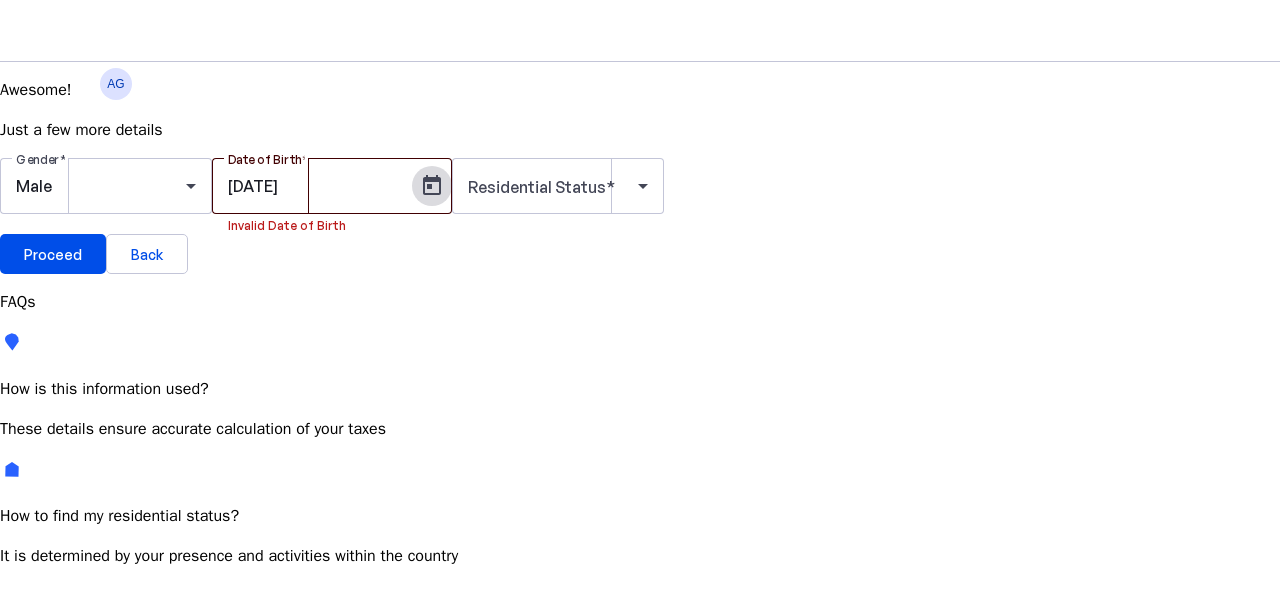 click at bounding box center (432, 186) 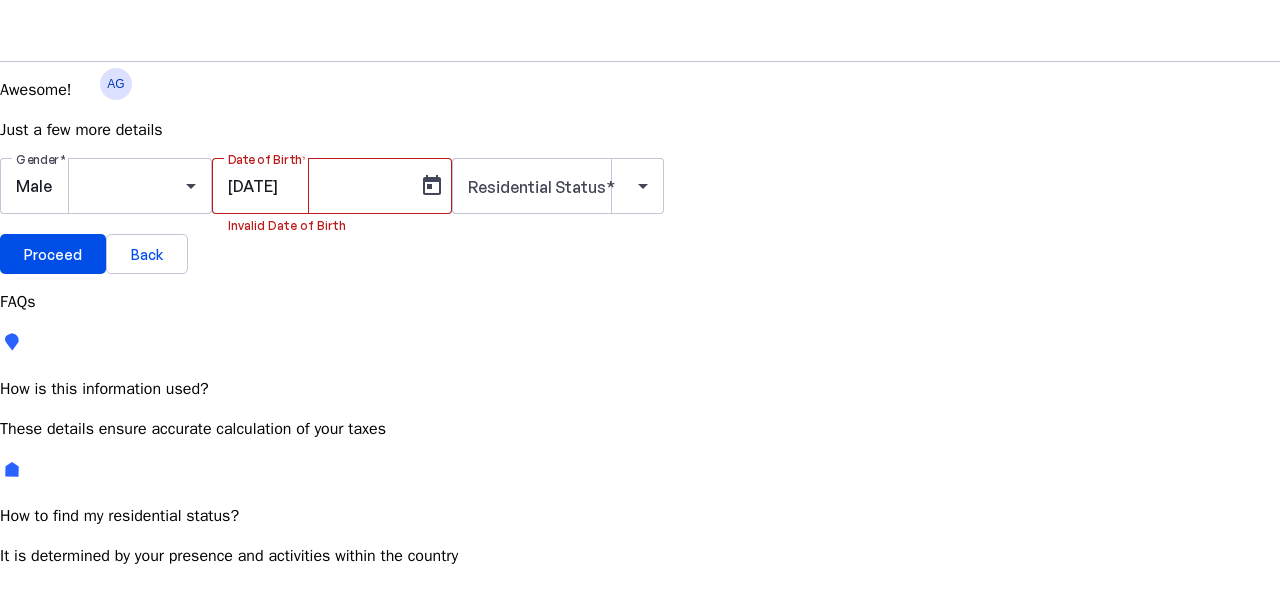 click on "JUL 2025" at bounding box center (116, 752) 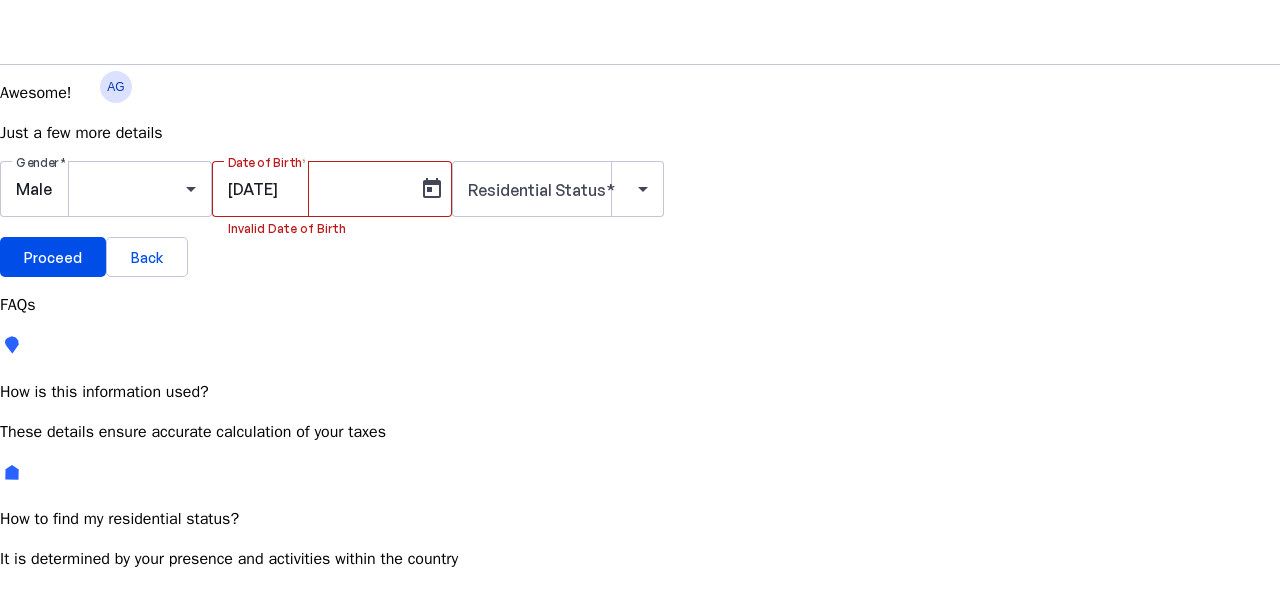 click at bounding box center (231, 756) 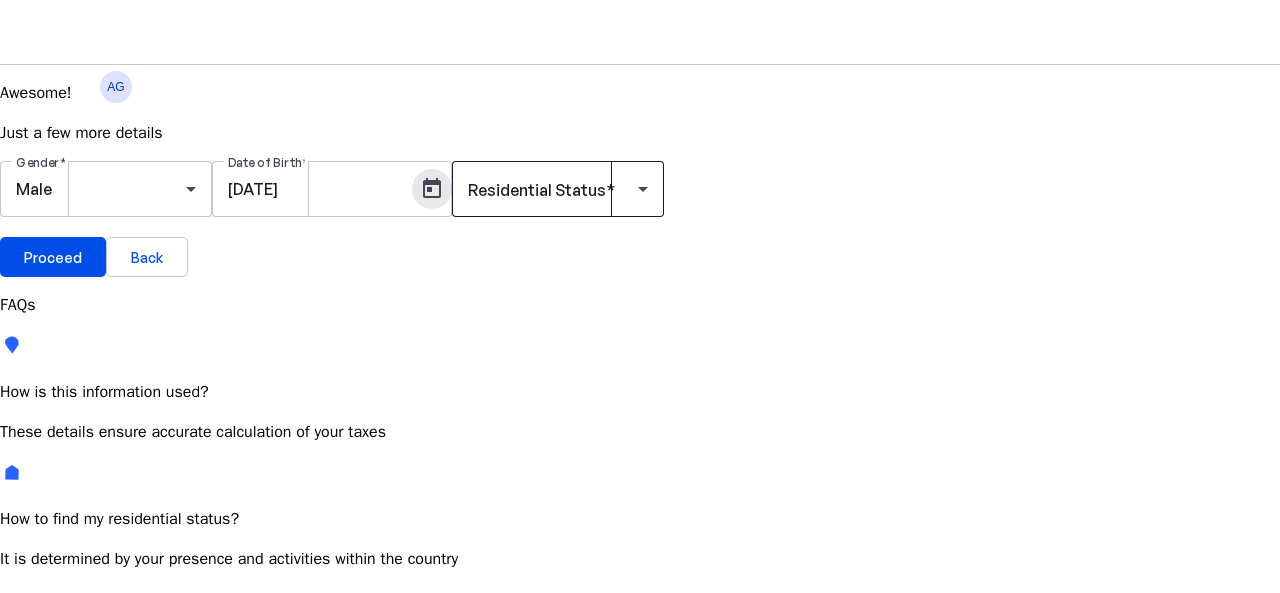 click at bounding box center [610, 190] 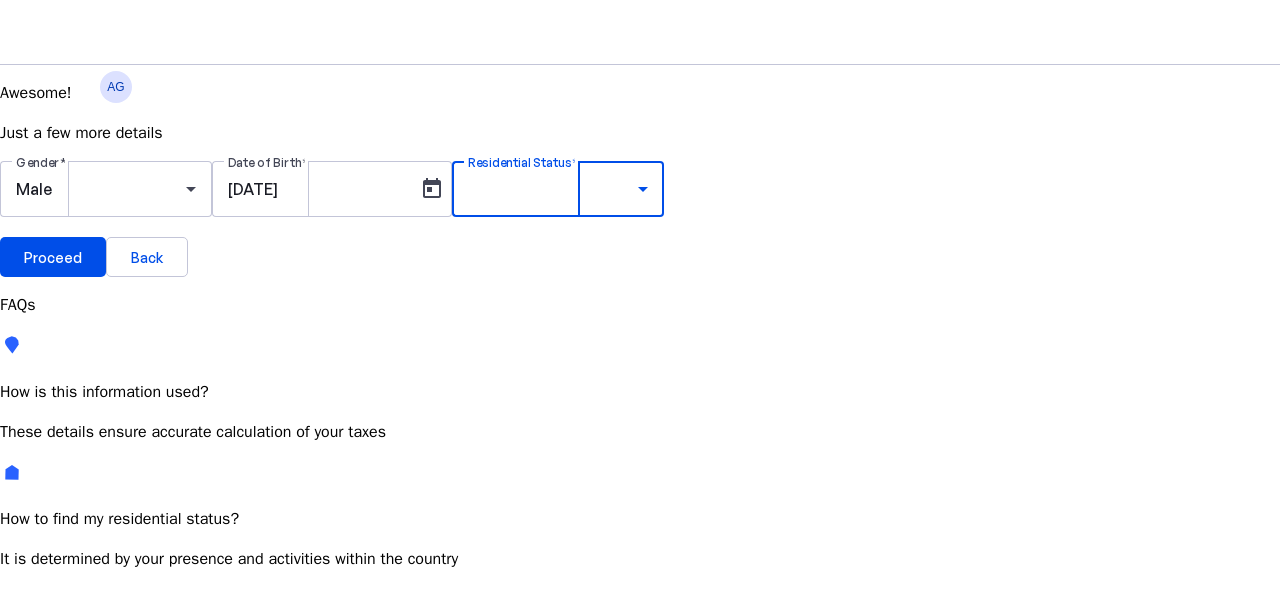 click on "Most Common" at bounding box center (72, 784) 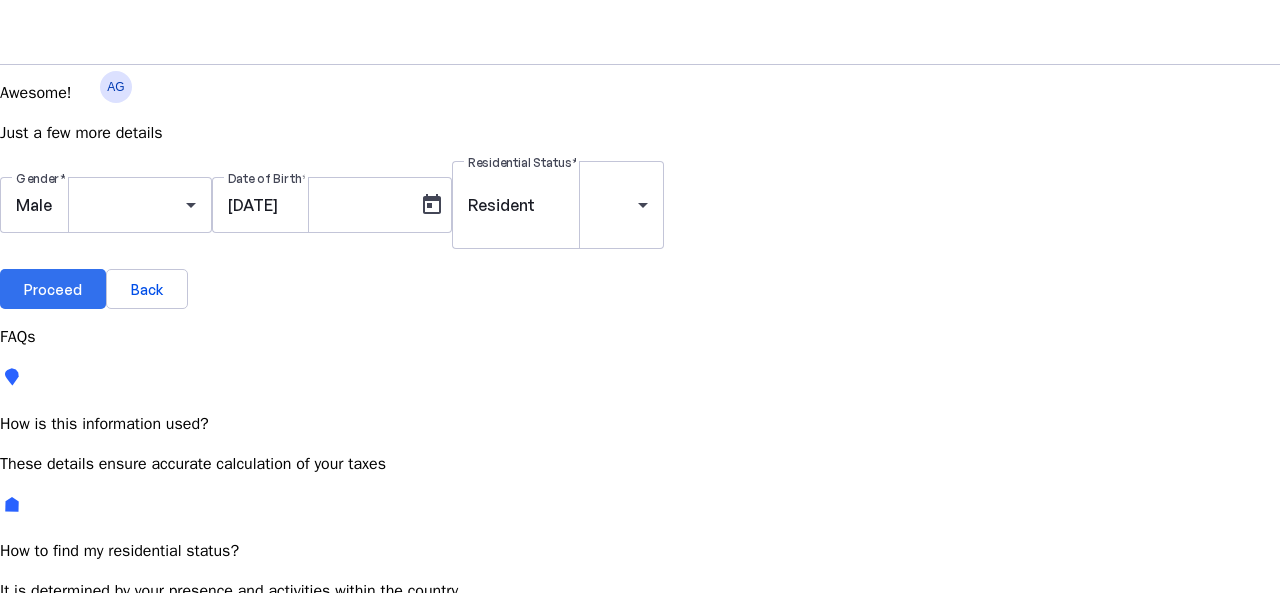 click at bounding box center [53, 289] 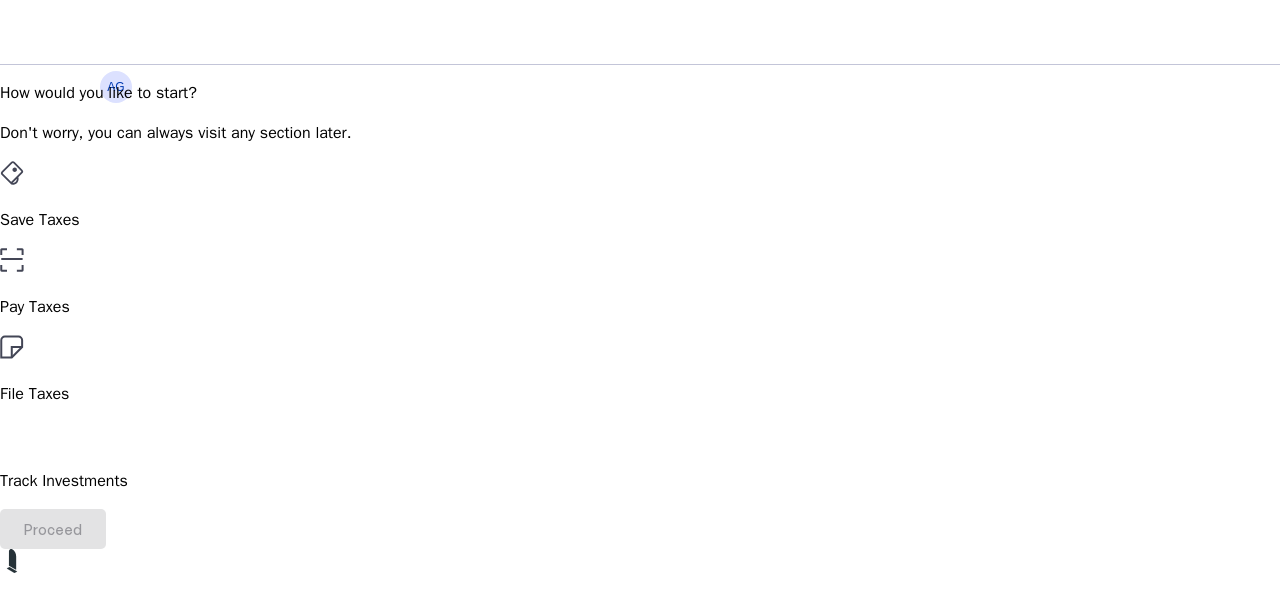 click on "File Taxes" at bounding box center [640, 370] 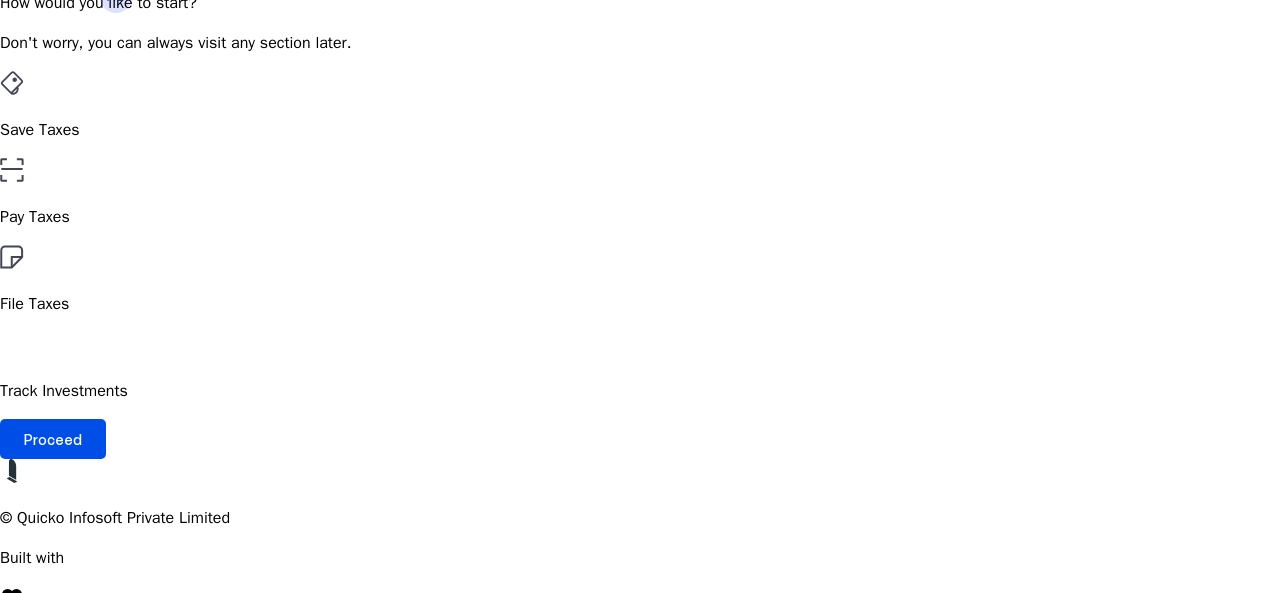 scroll, scrollTop: 94, scrollLeft: 0, axis: vertical 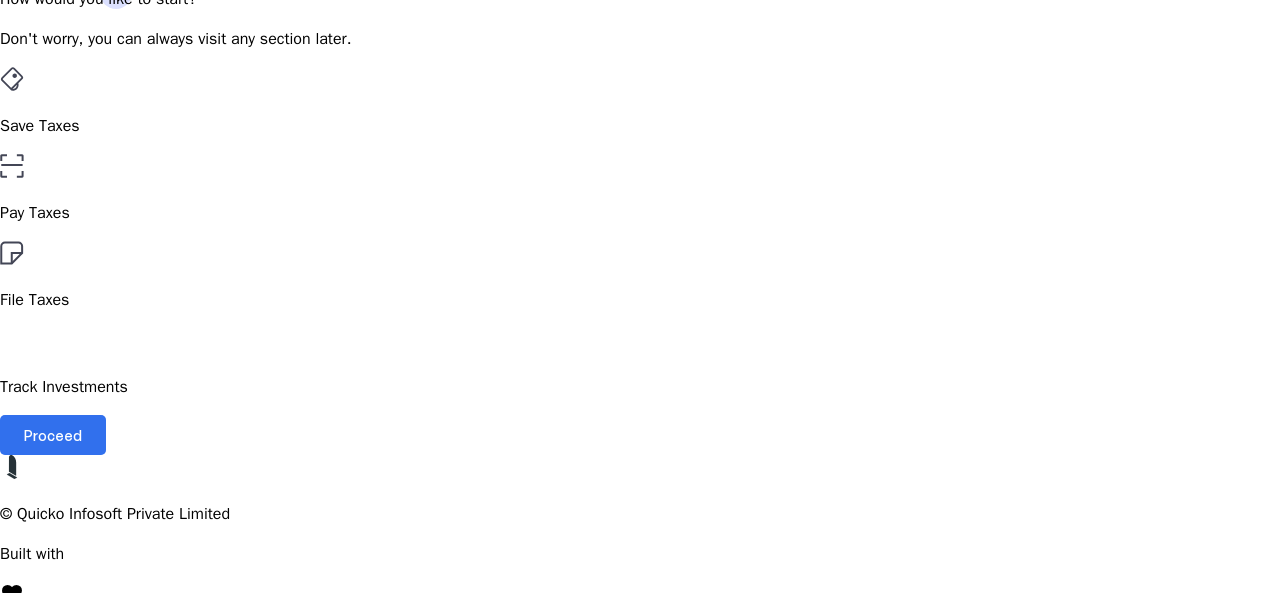 click on "Proceed" at bounding box center [53, 435] 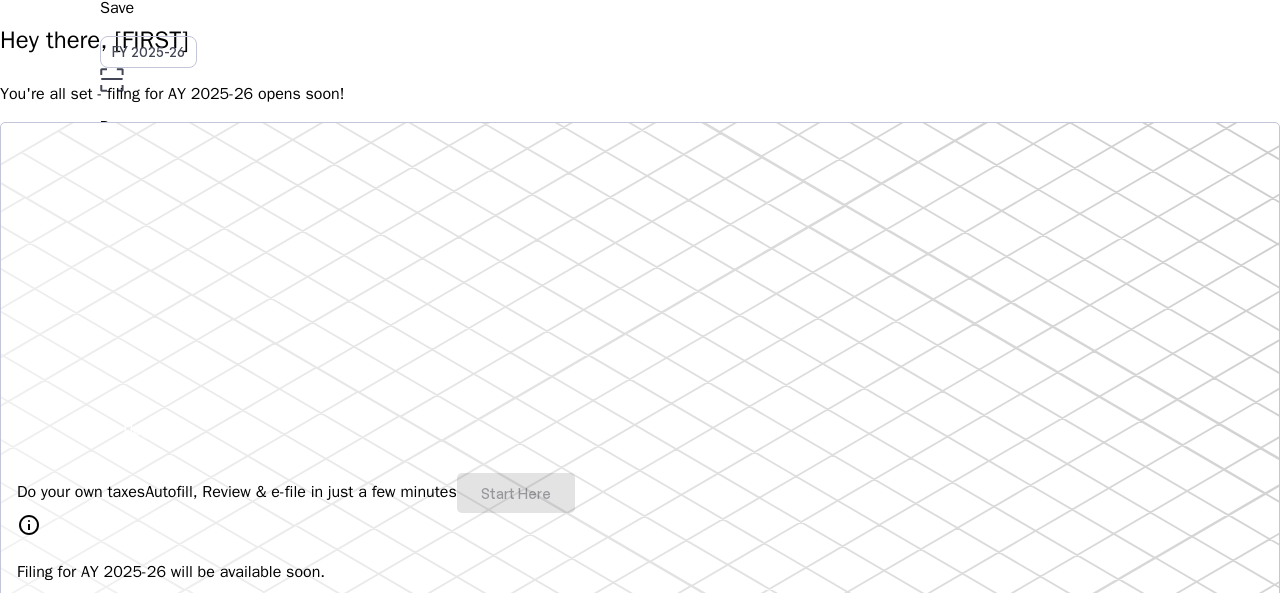 scroll, scrollTop: 0, scrollLeft: 0, axis: both 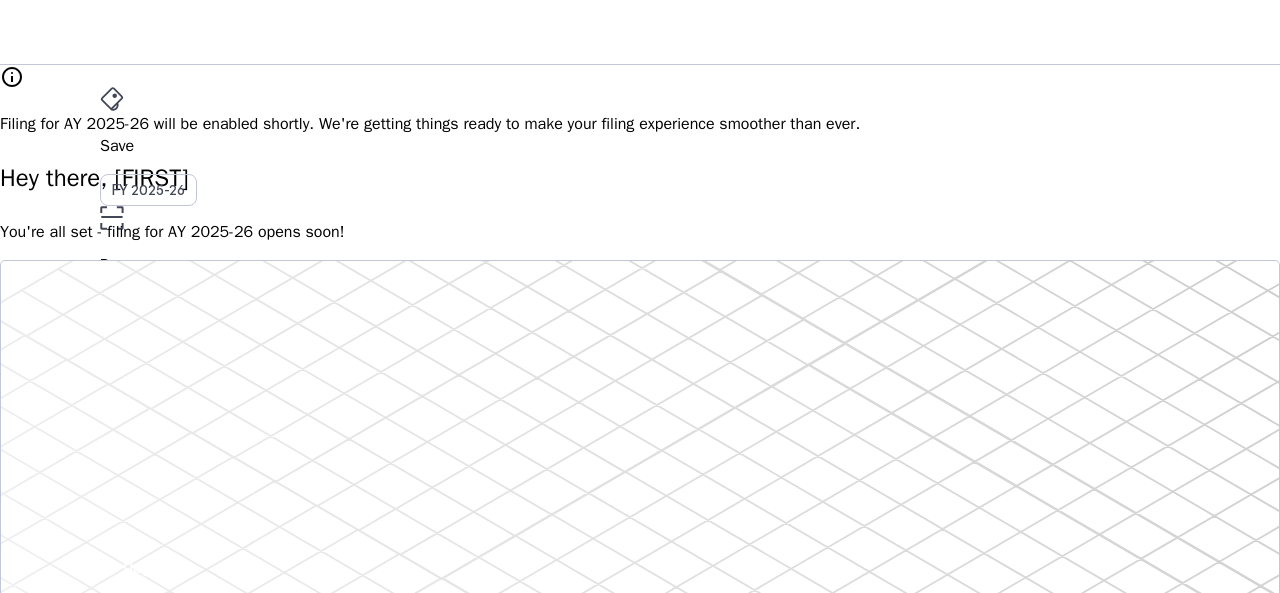 click on "File" at bounding box center (640, 352) 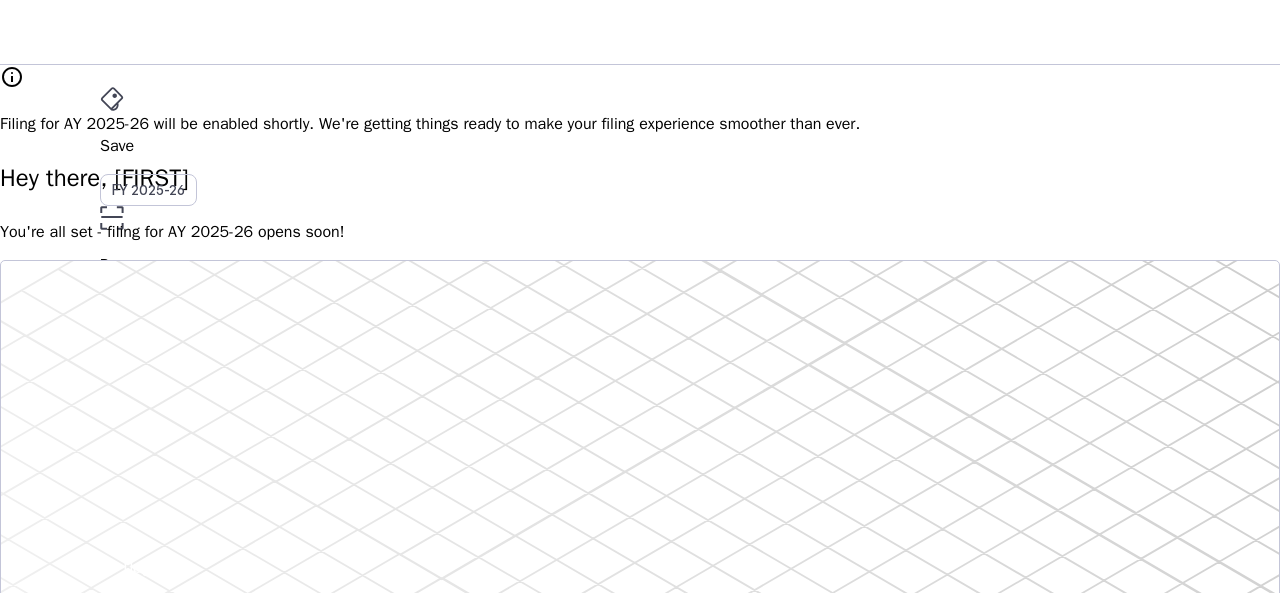 click on "AY 2025-26" at bounding box center [149, 396] 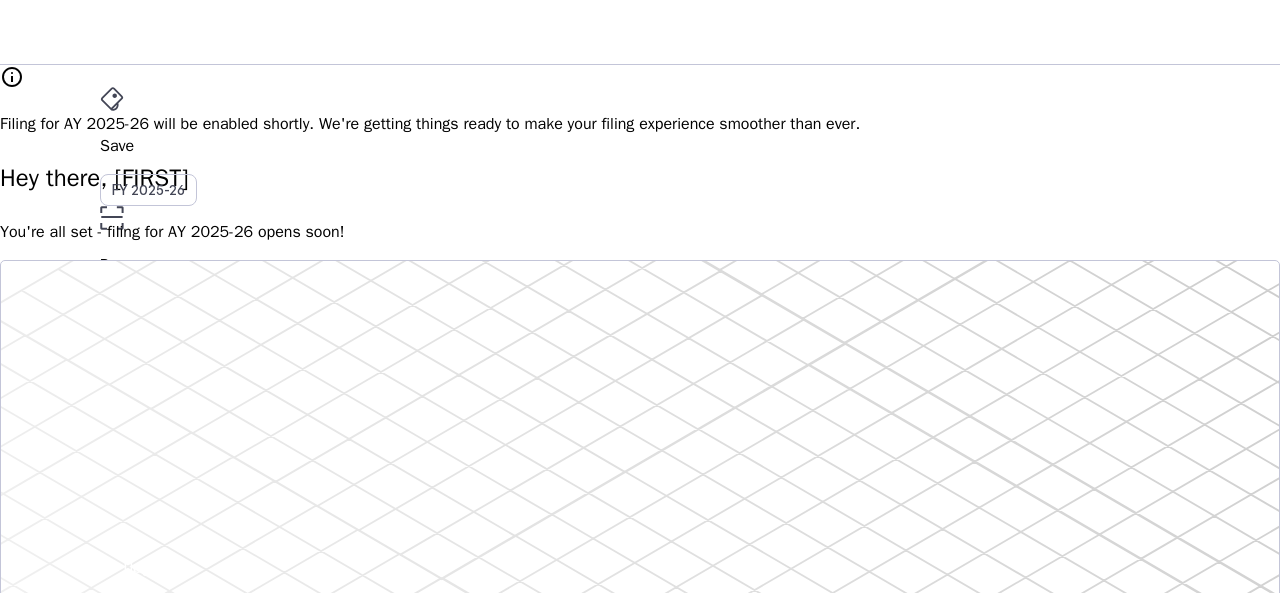 click on "File" at bounding box center (640, 352) 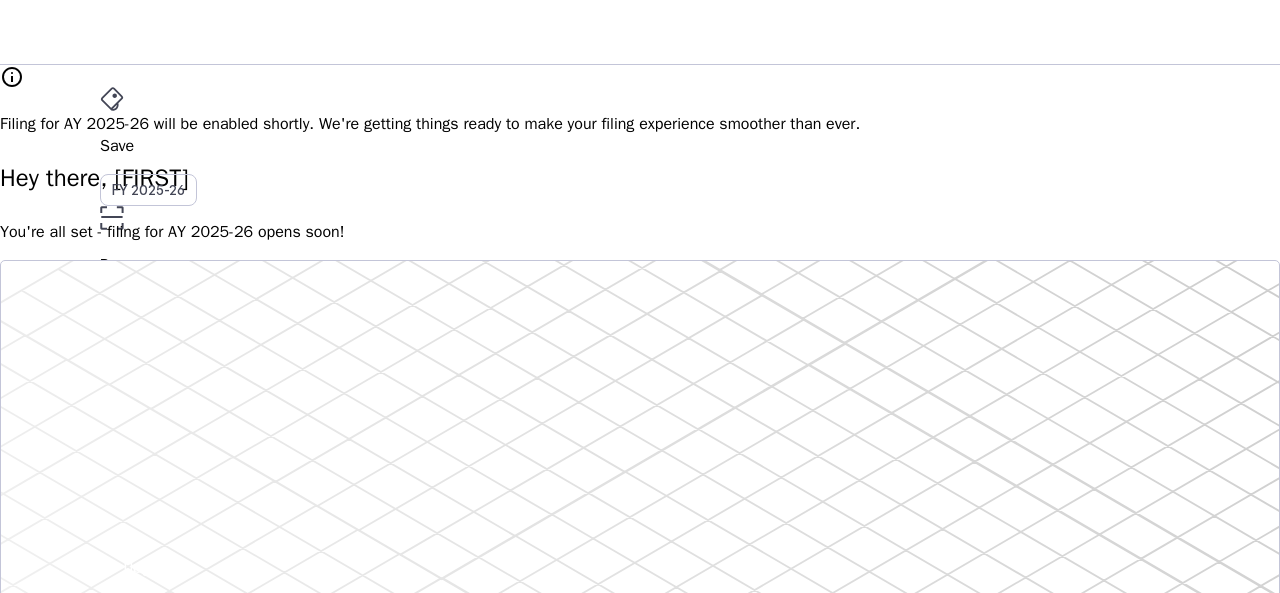 click on "More" at bounding box center (640, 440) 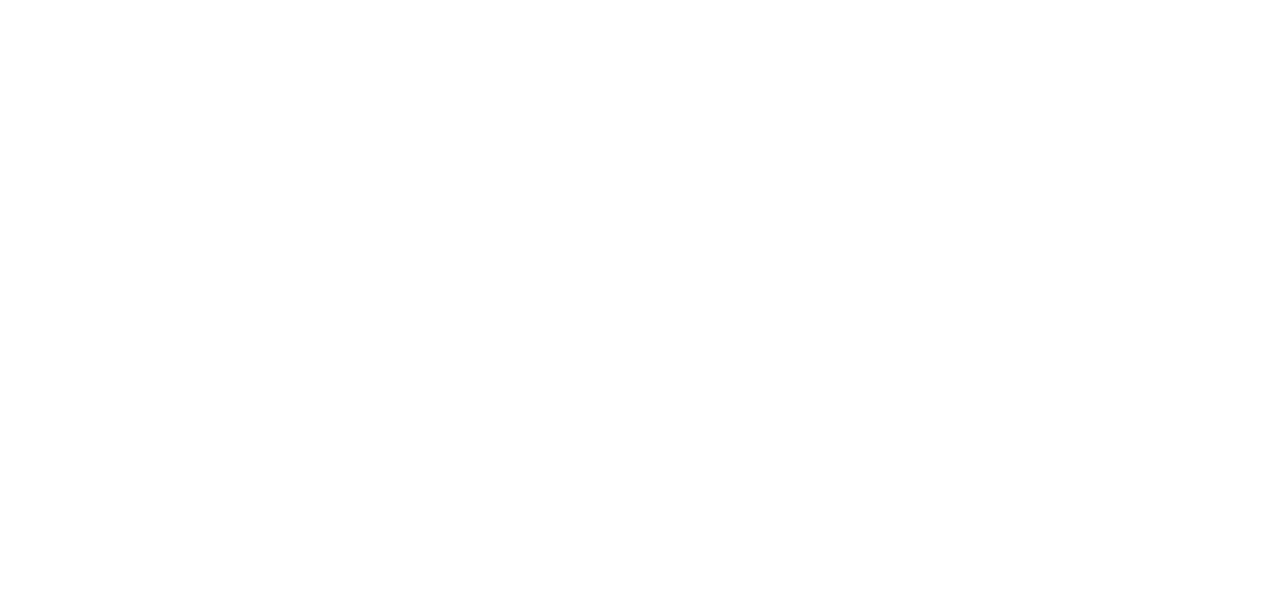 scroll, scrollTop: 0, scrollLeft: 0, axis: both 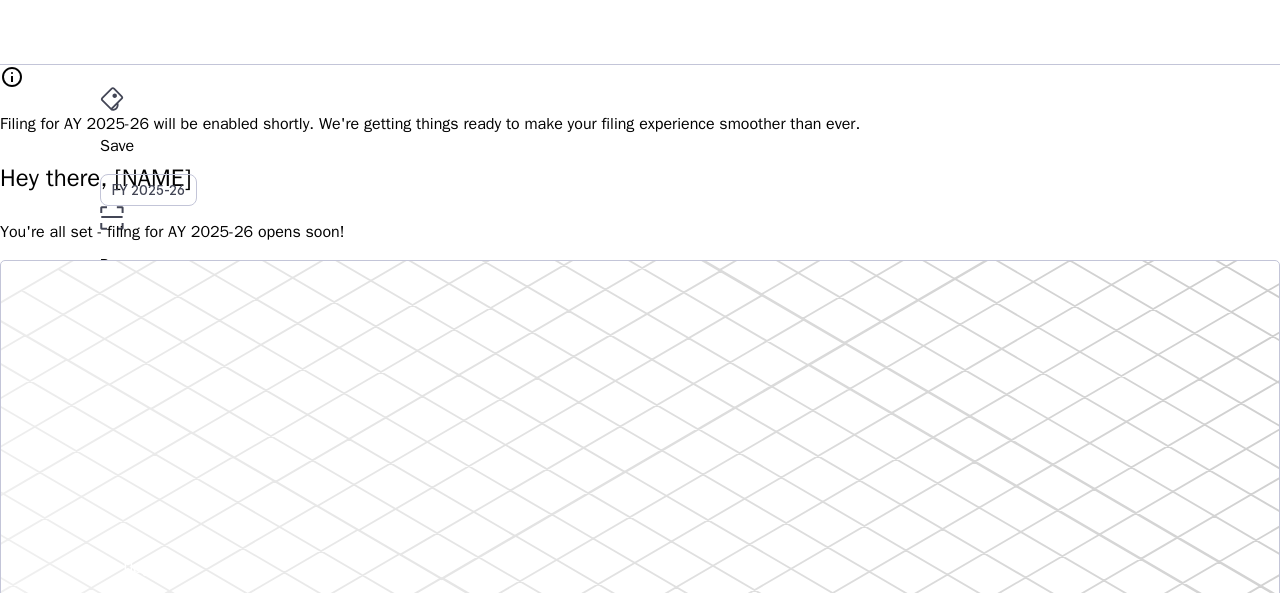 click on "info Filing for AY 2025-26 will be enabled shortly. We're getting things ready to make your filing experience smoother than ever.  Hey there, AKSHAY   You're all set - filing for AY 2025-26 opens soon!   Do your own taxes   Autofill, Review & e-file in just a few minutes   Start Here  info Filing for AY 2025-26 will be available soon.   4.8/5 | 1400 reviews   We do your taxes   Expert will prepare, review & e-file your tax return, making sure nothing gets missed.   Explore   Benefits of filing on Quicko  Fetch everything using Autofill Automatically retrieve your income, deductions, tax credits & losses directly from ITD. No need of any forms! Connect to multiple apps In just a few clicks, seamlessly fetch all your trades directly from your broker and ensure accurate reporting. Get Personalized Insights Gain full visibility into the computation. Easily view and understand how your taxes are calculated.  Explore  Upgrade to Elite Learn More File Revised Return Revise Return View E-Filed Returns Explore FAQs" at bounding box center (640, 1619) 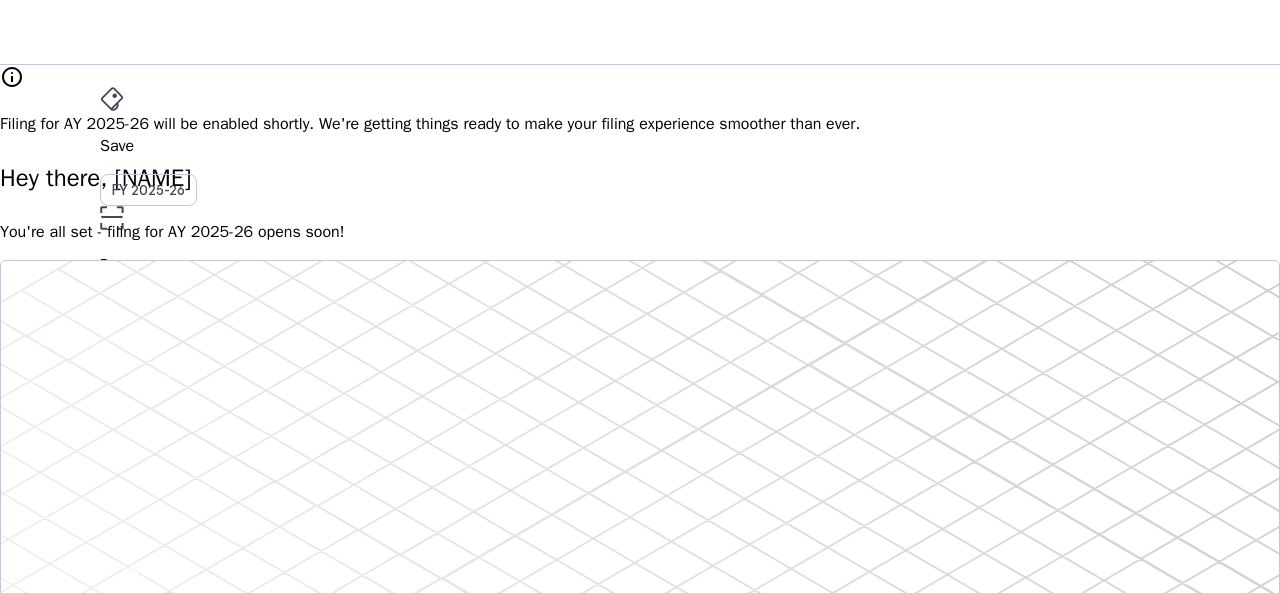 click on "AY 2025-26" at bounding box center (149, 396) 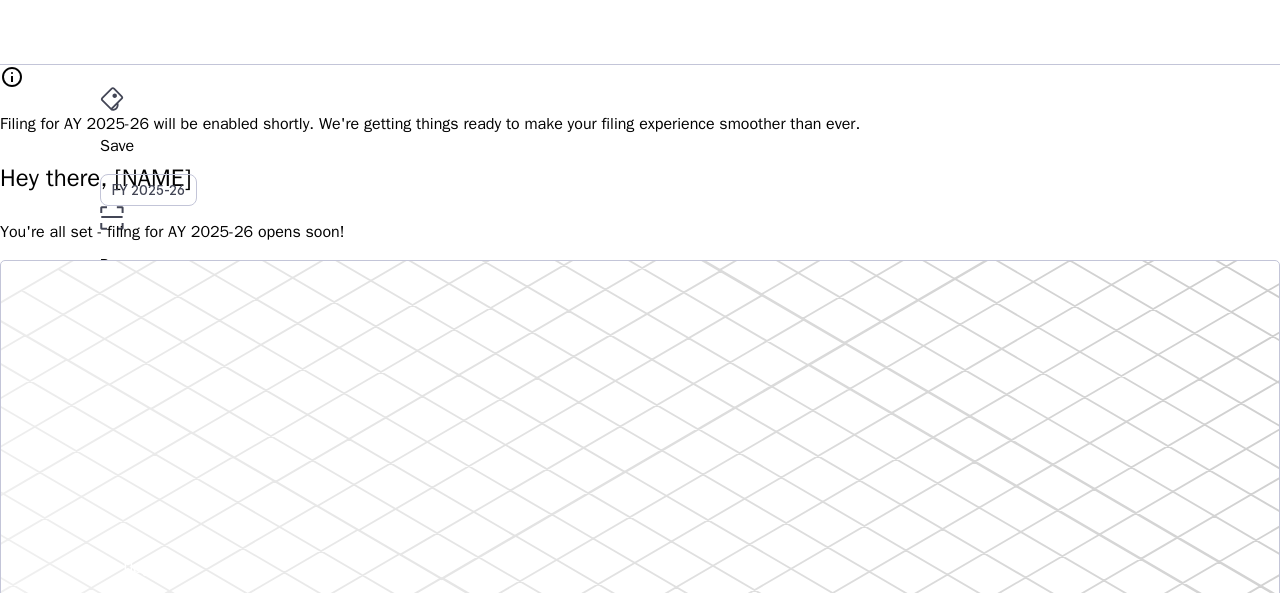 click at bounding box center [640, 3356] 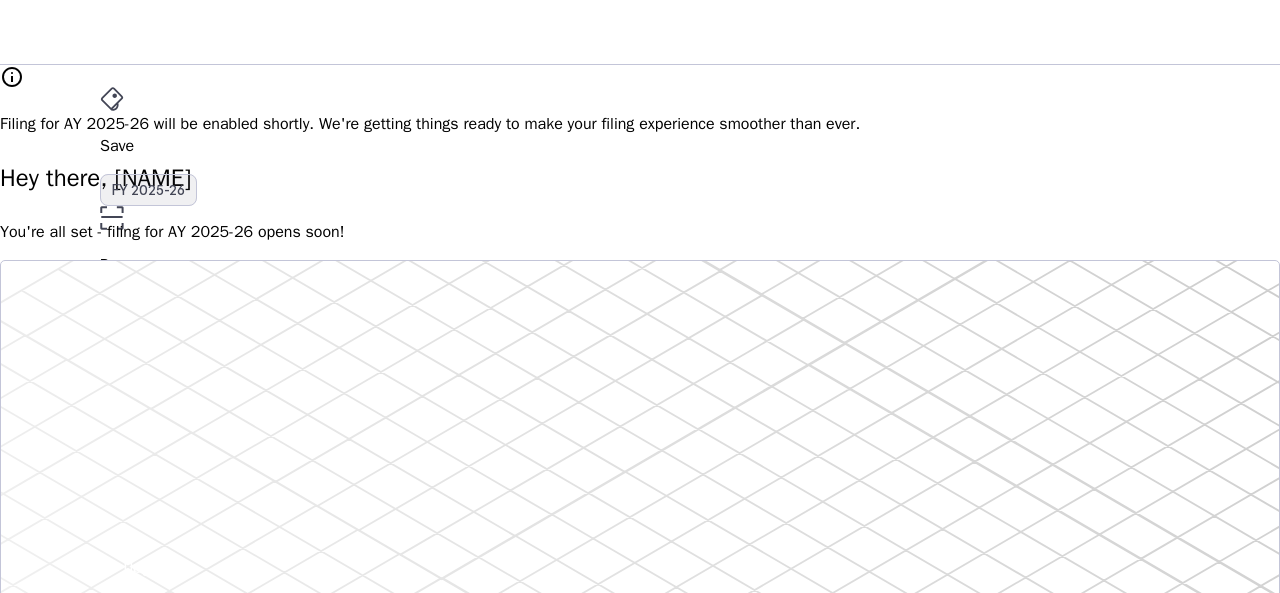 click on "FY 2025-26" at bounding box center [148, 190] 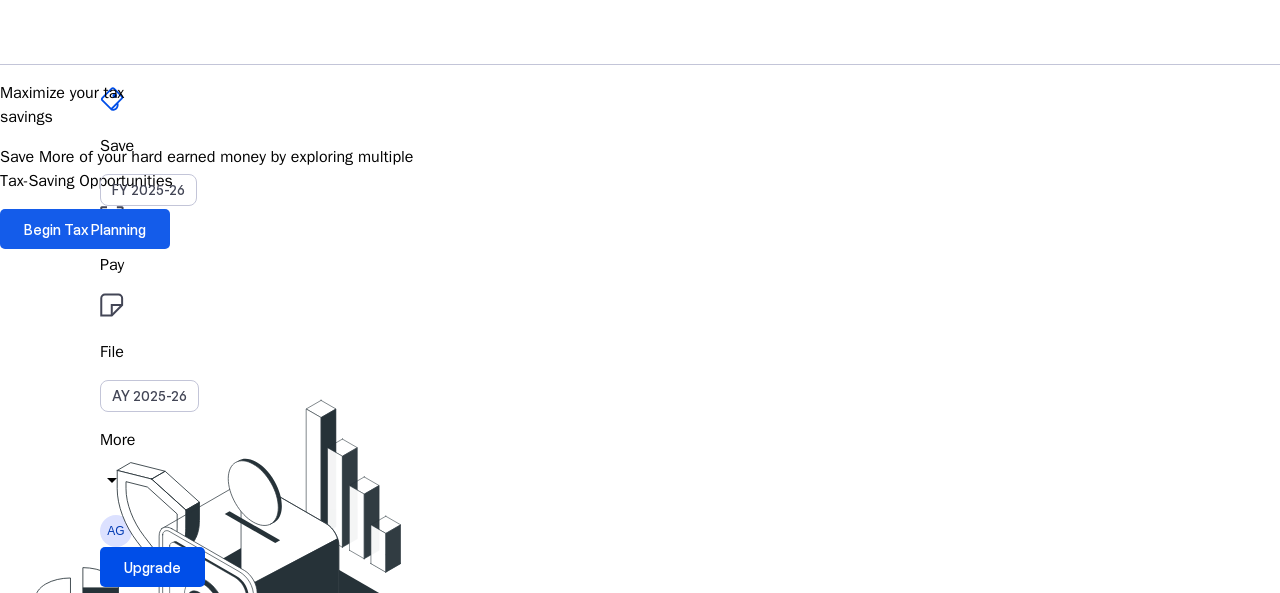 click on "Begin Tax Planning" at bounding box center (85, 229) 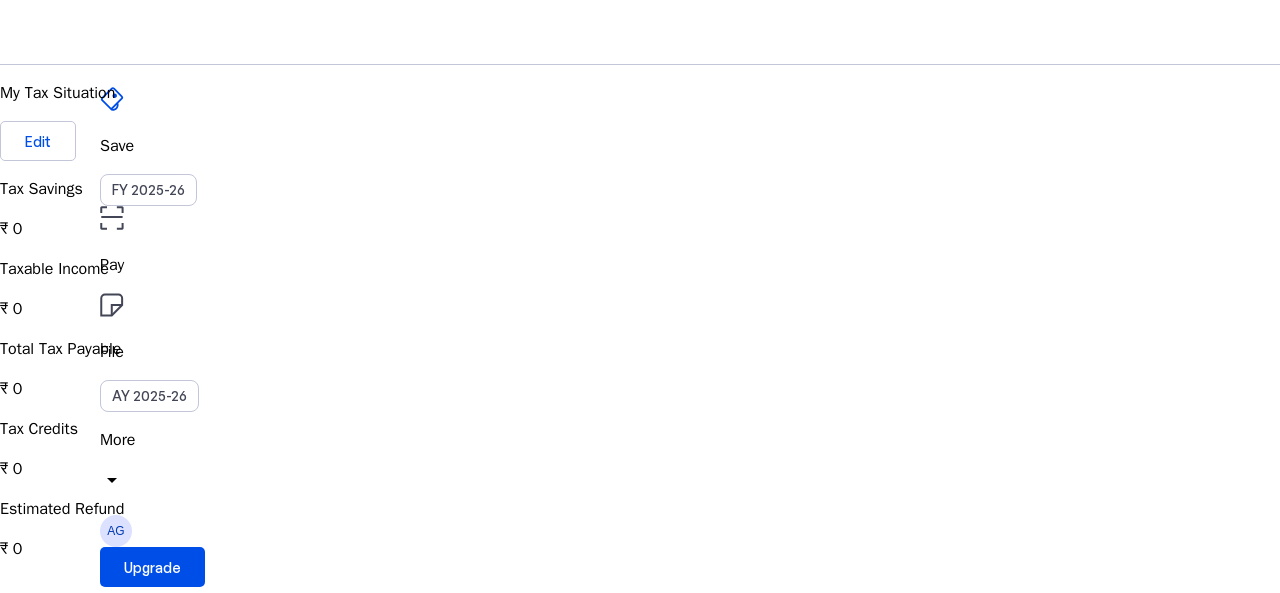 click on "File AY 2025-26" at bounding box center [640, 146] 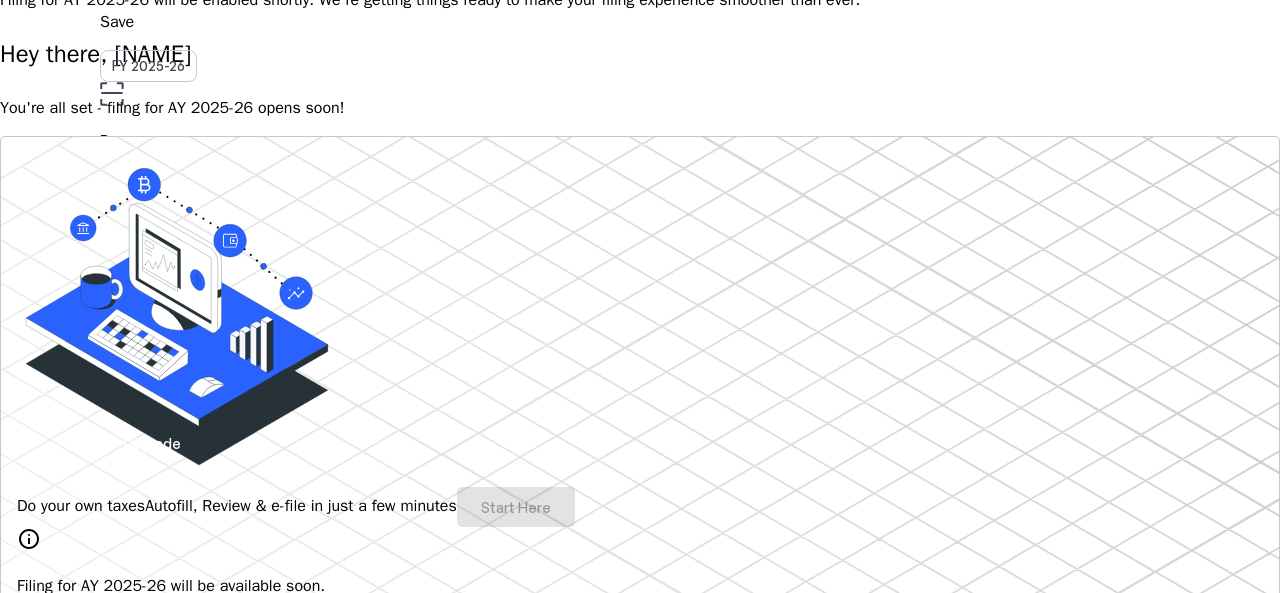 scroll, scrollTop: 0, scrollLeft: 0, axis: both 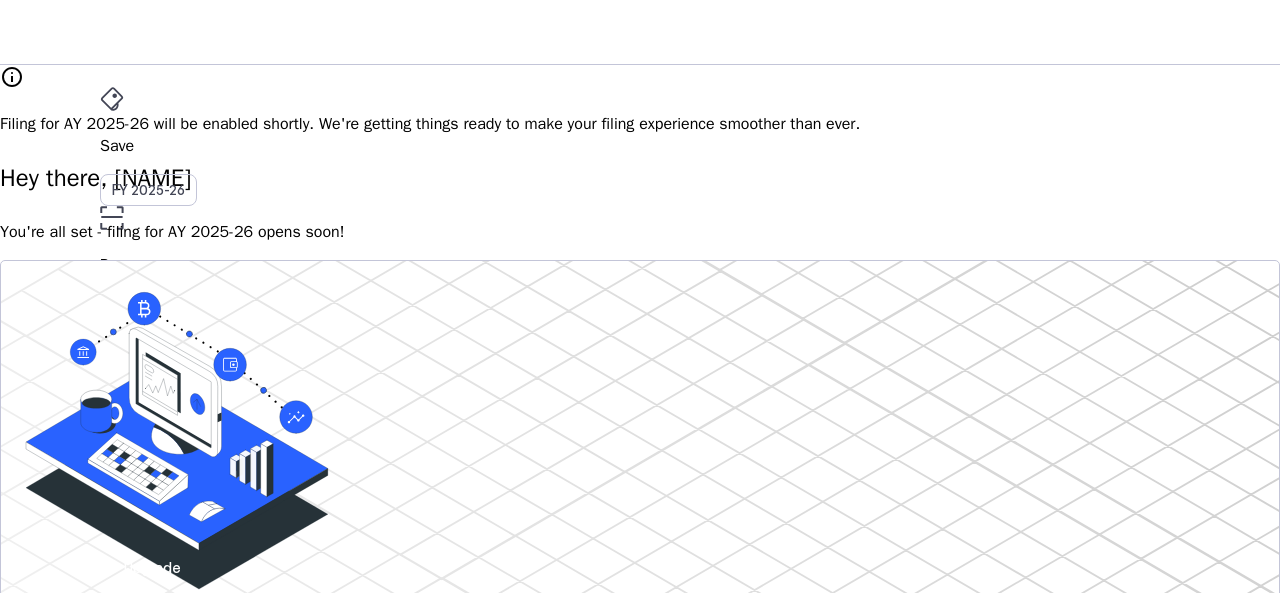 click on "AY 2025-26" at bounding box center [149, 396] 